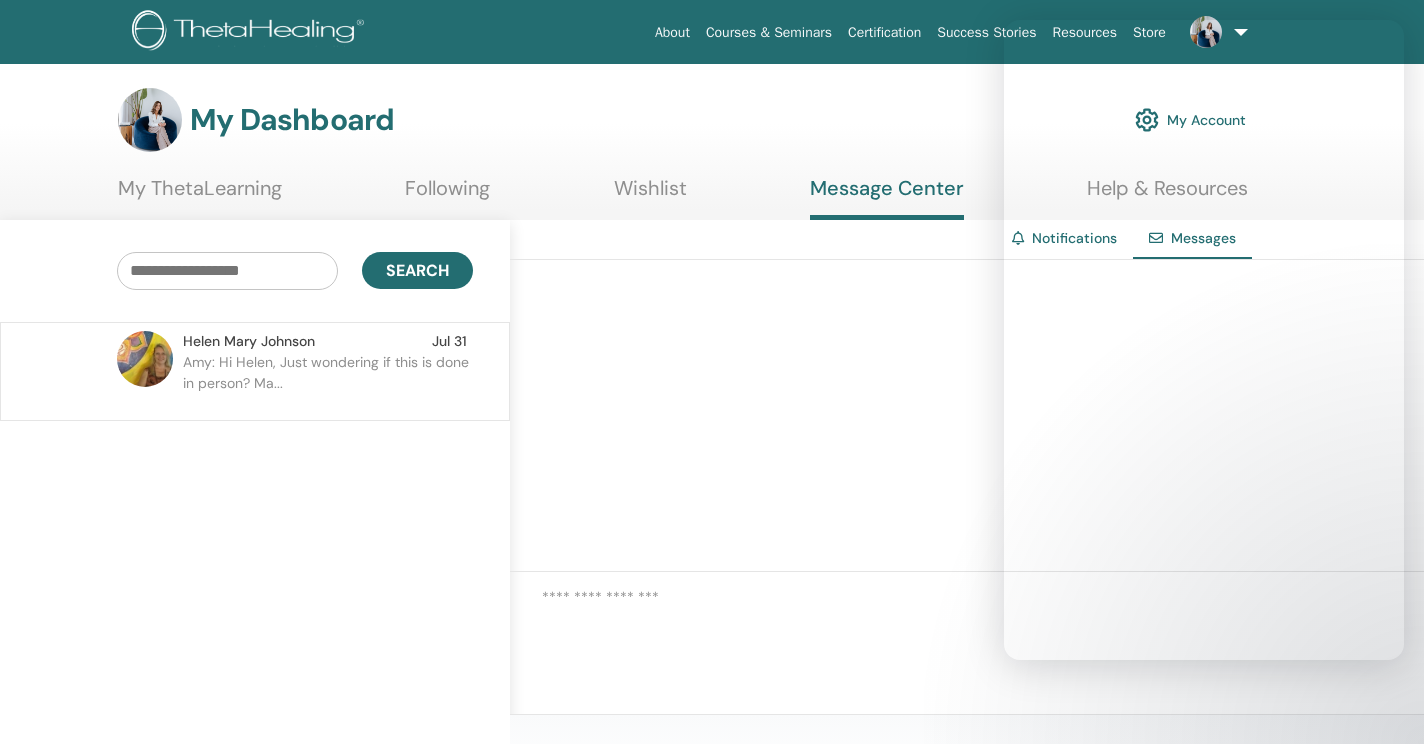 scroll, scrollTop: 0, scrollLeft: 0, axis: both 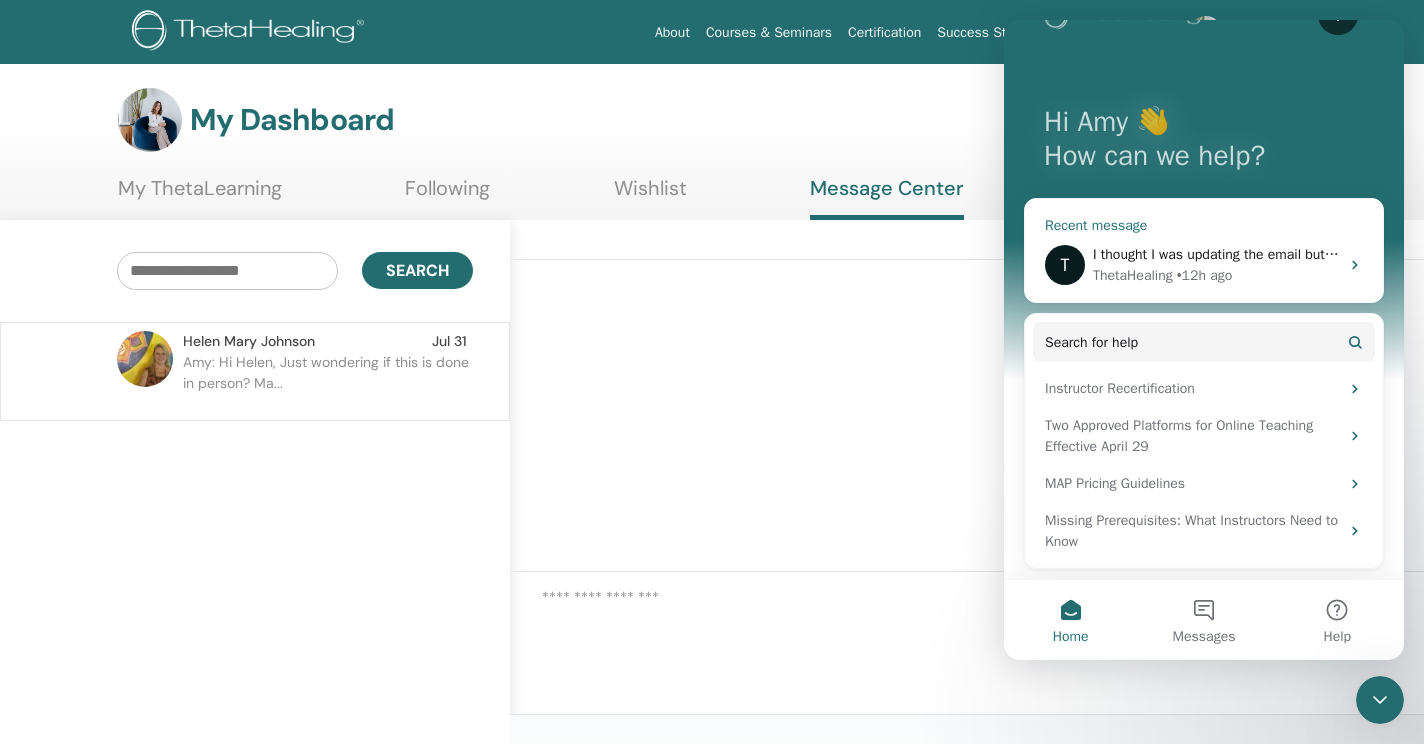click on "I thought I was updating the email but somehow ended up with two accounts" at bounding box center [1327, 254] 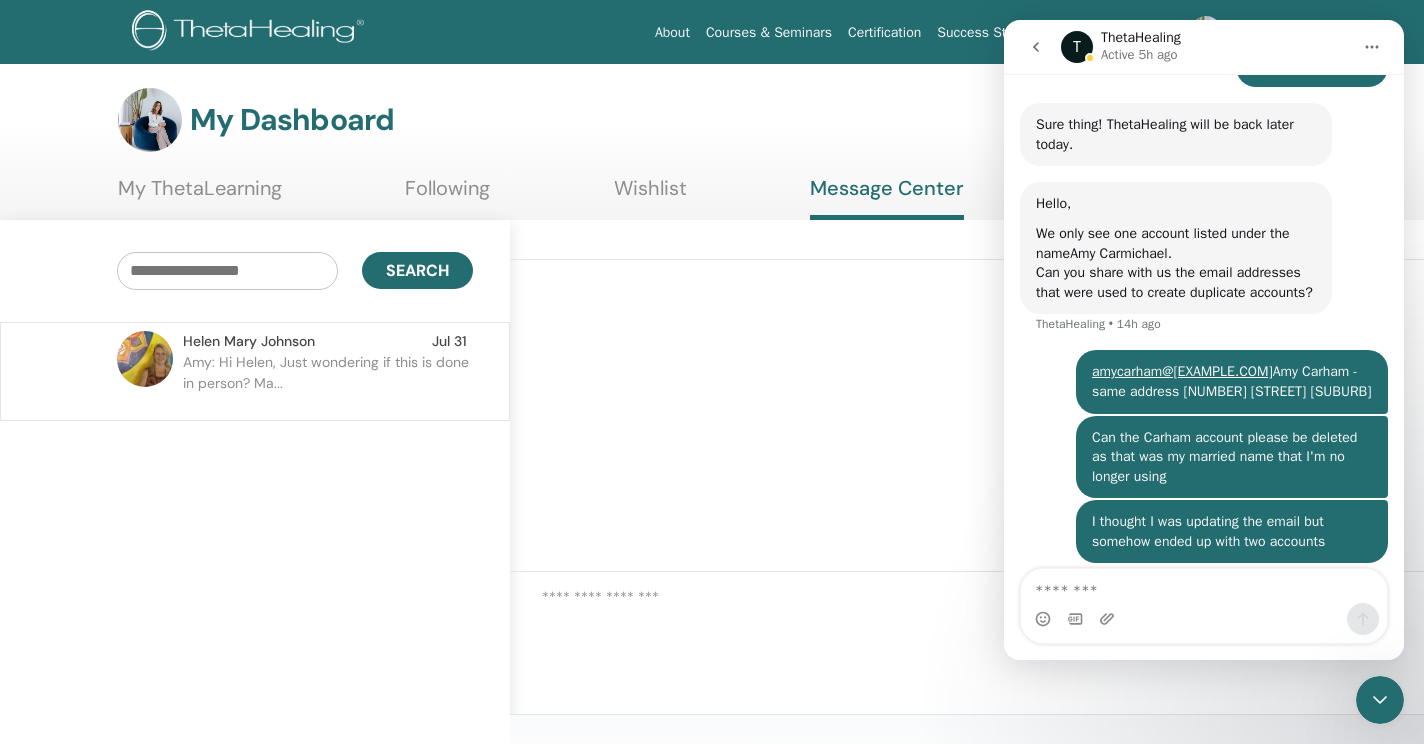 scroll, scrollTop: 794, scrollLeft: 0, axis: vertical 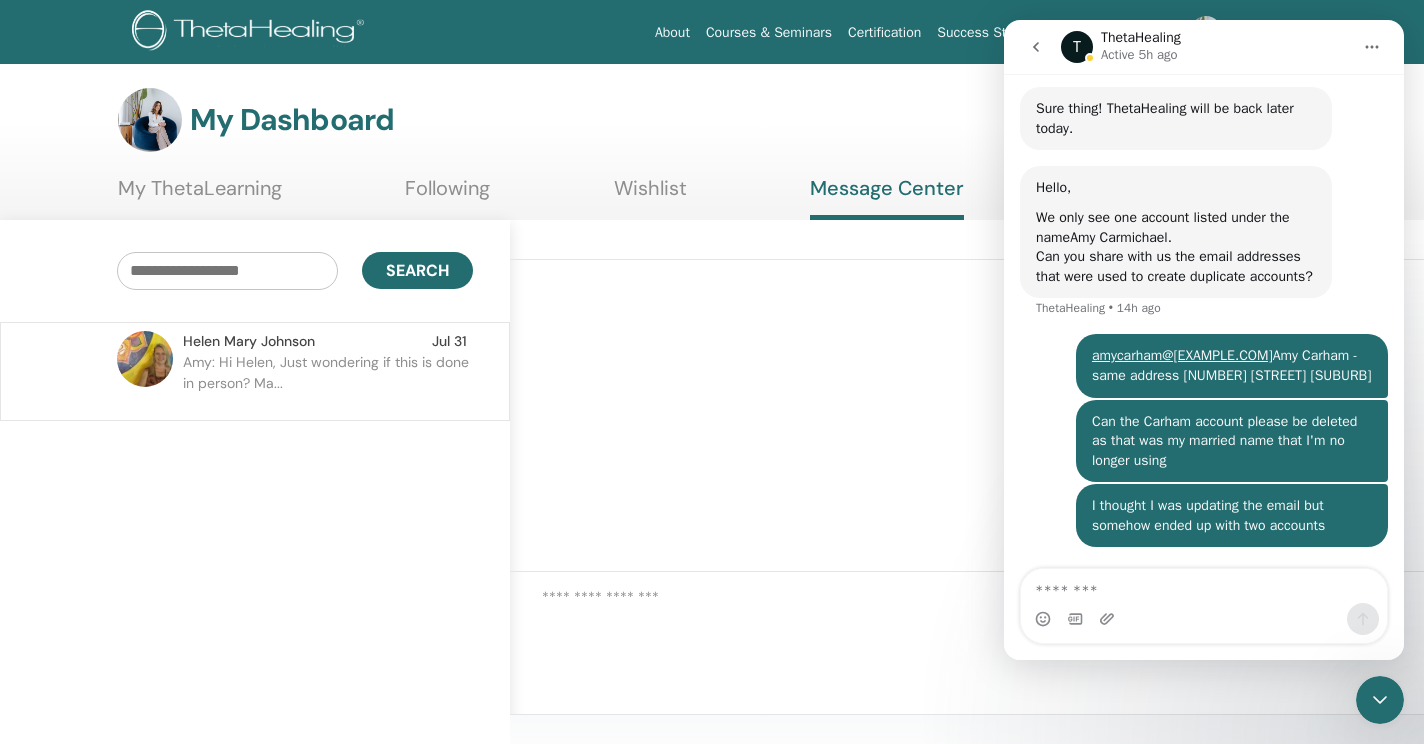 click at bounding box center (1204, 586) 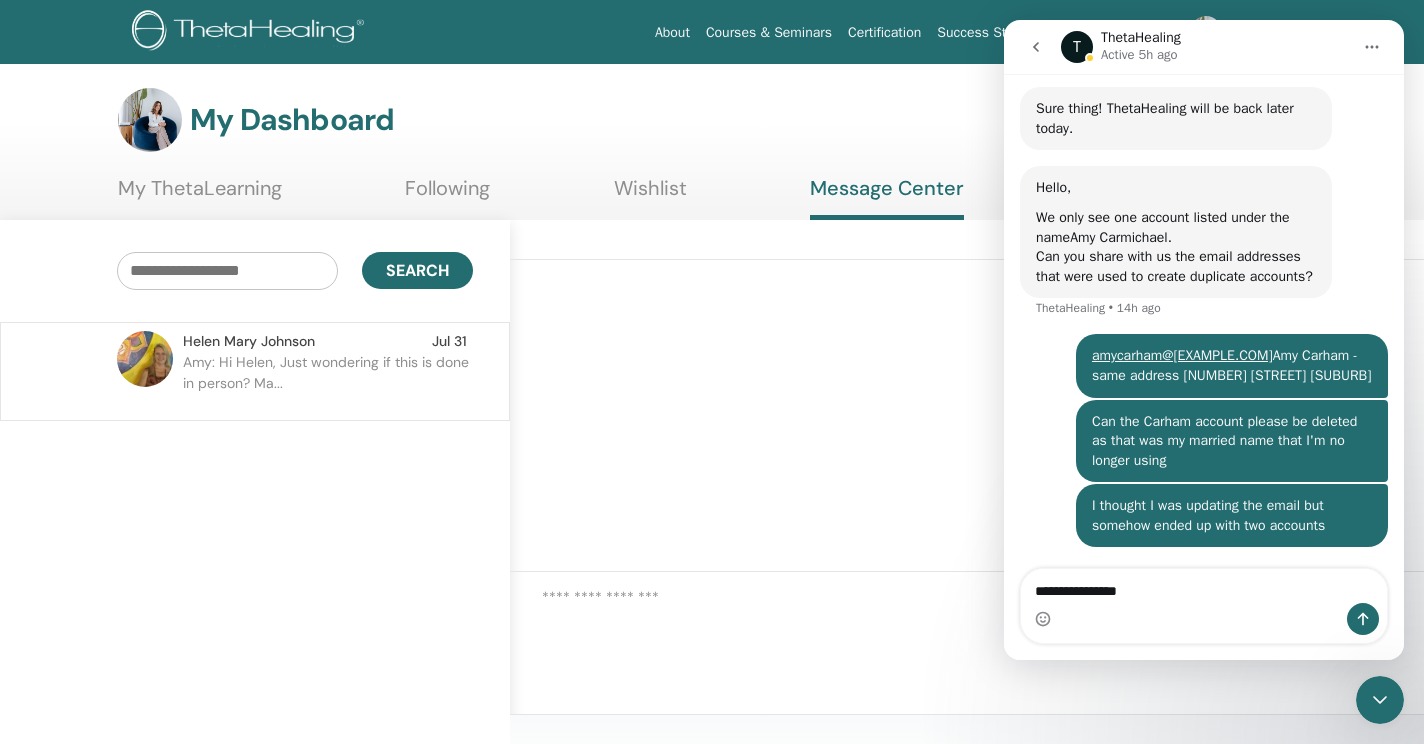 type on "**********" 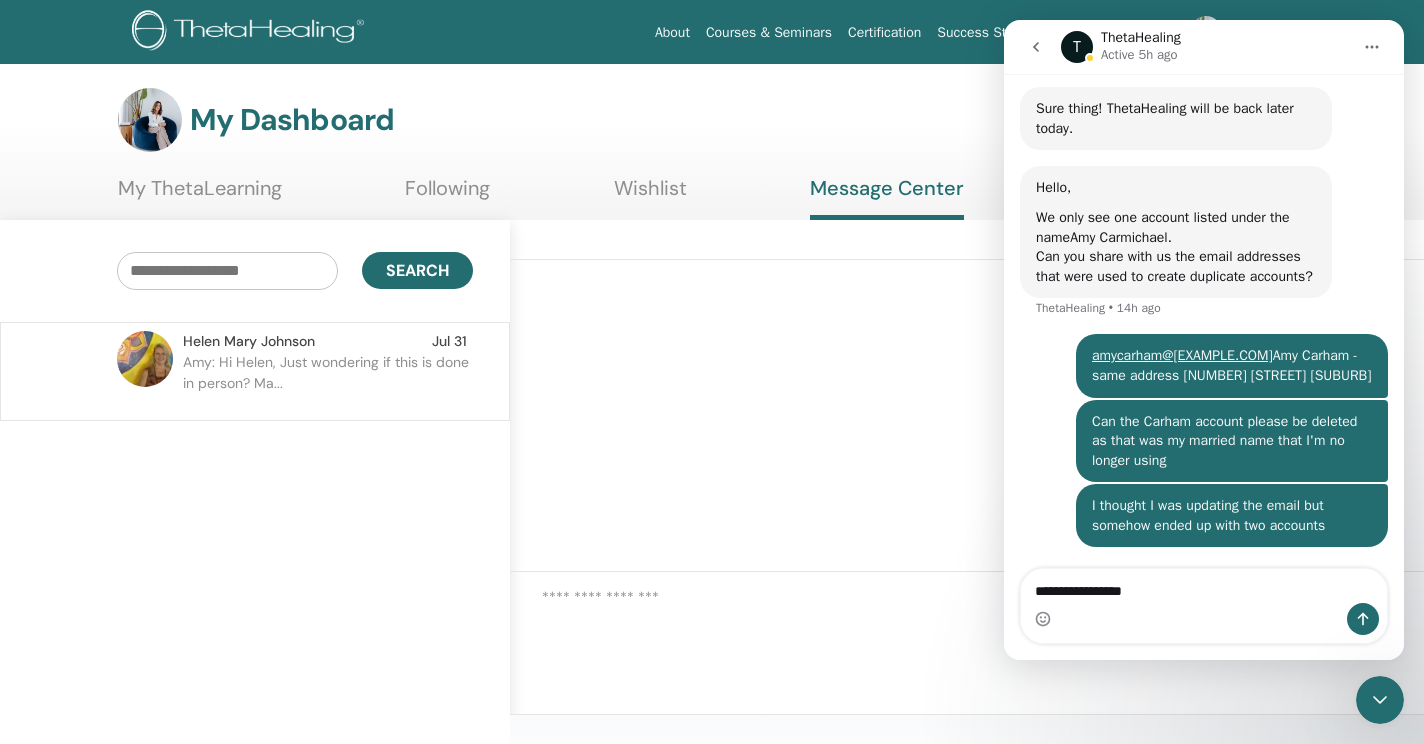 type 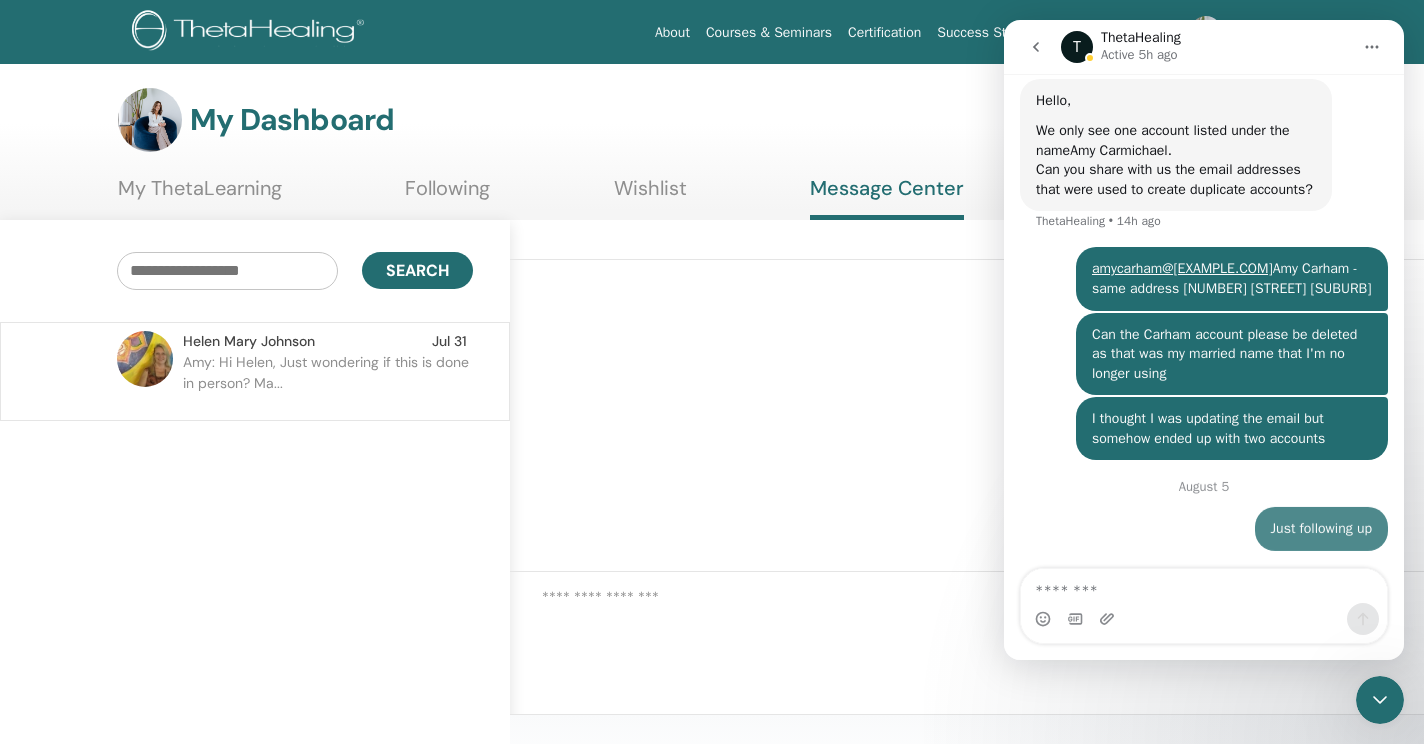 scroll, scrollTop: 907, scrollLeft: 0, axis: vertical 